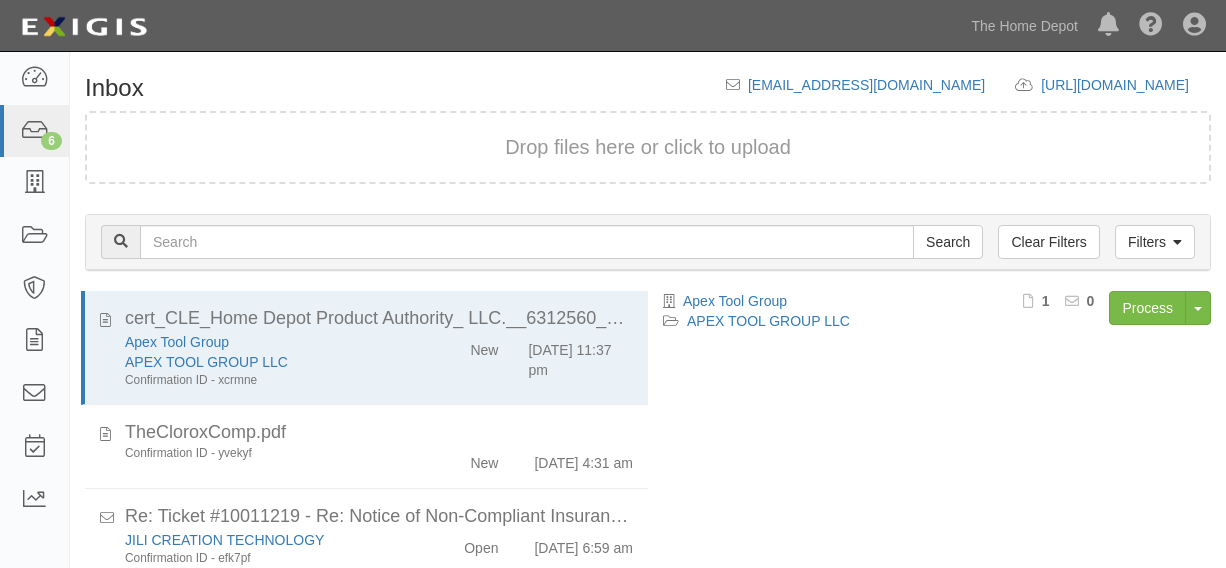 scroll, scrollTop: 0, scrollLeft: 0, axis: both 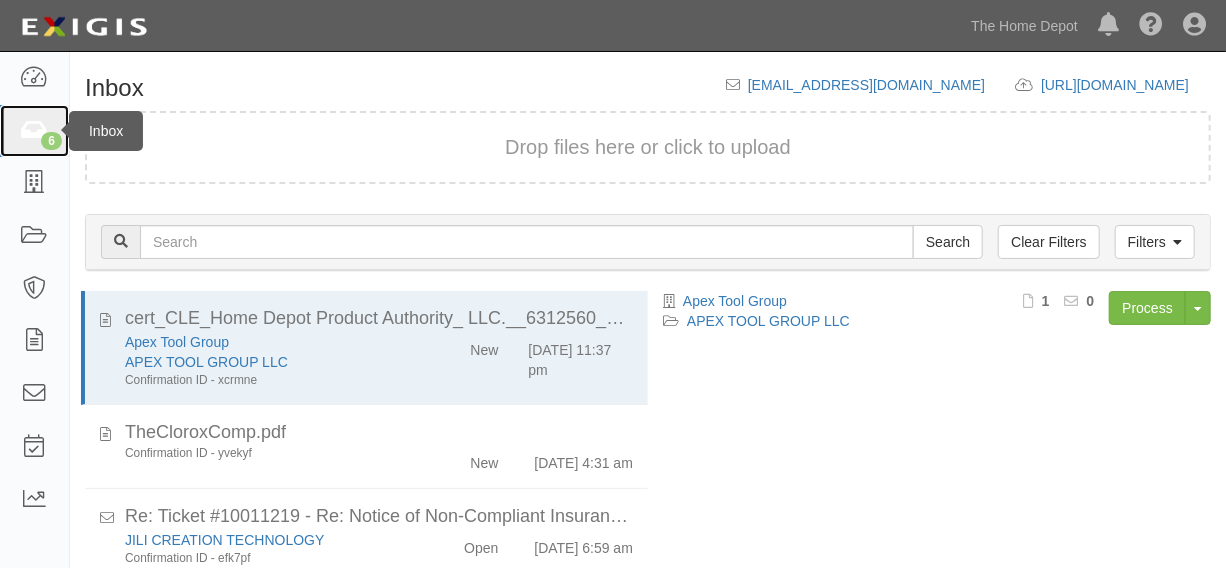 click on "6" at bounding box center (34, 131) 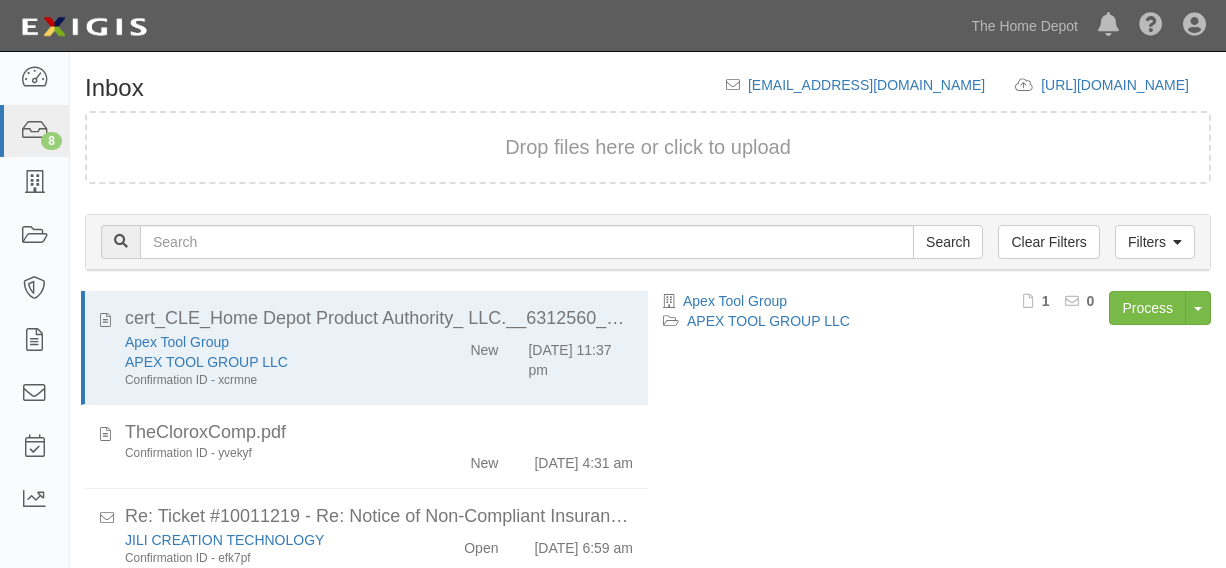 scroll, scrollTop: 0, scrollLeft: 0, axis: both 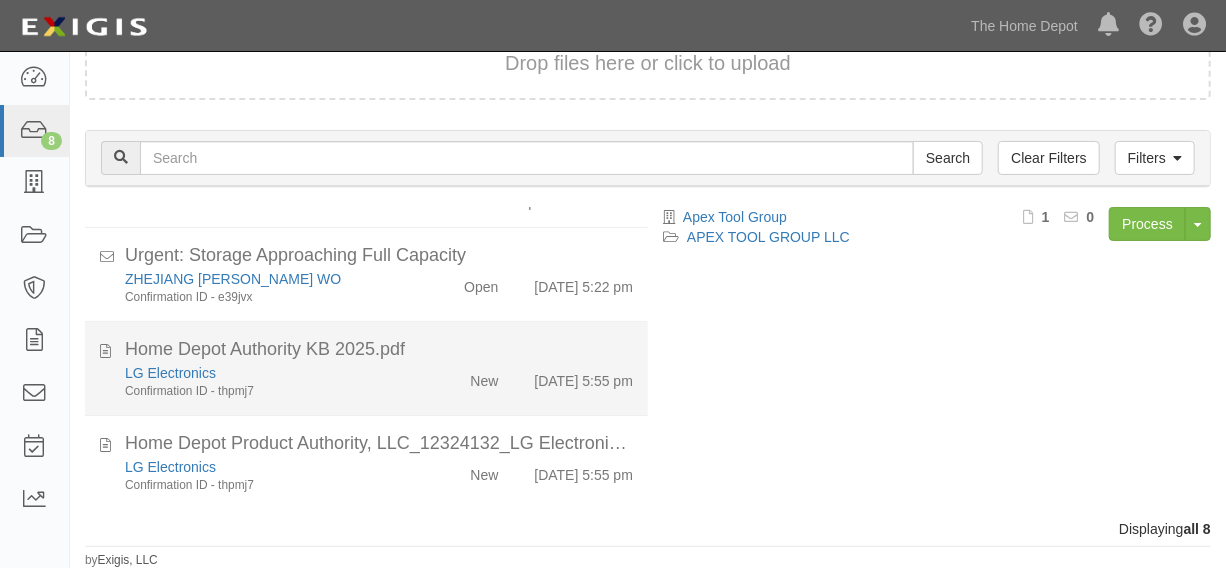 click on "7/29/25 5:55 pm" 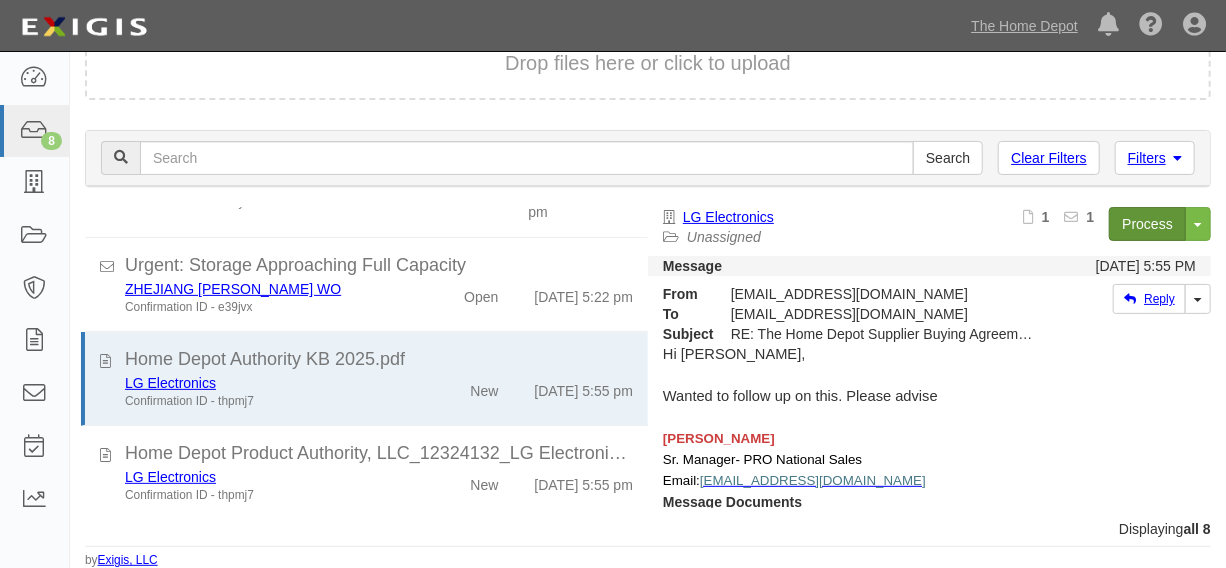 scroll, scrollTop: 83, scrollLeft: 0, axis: vertical 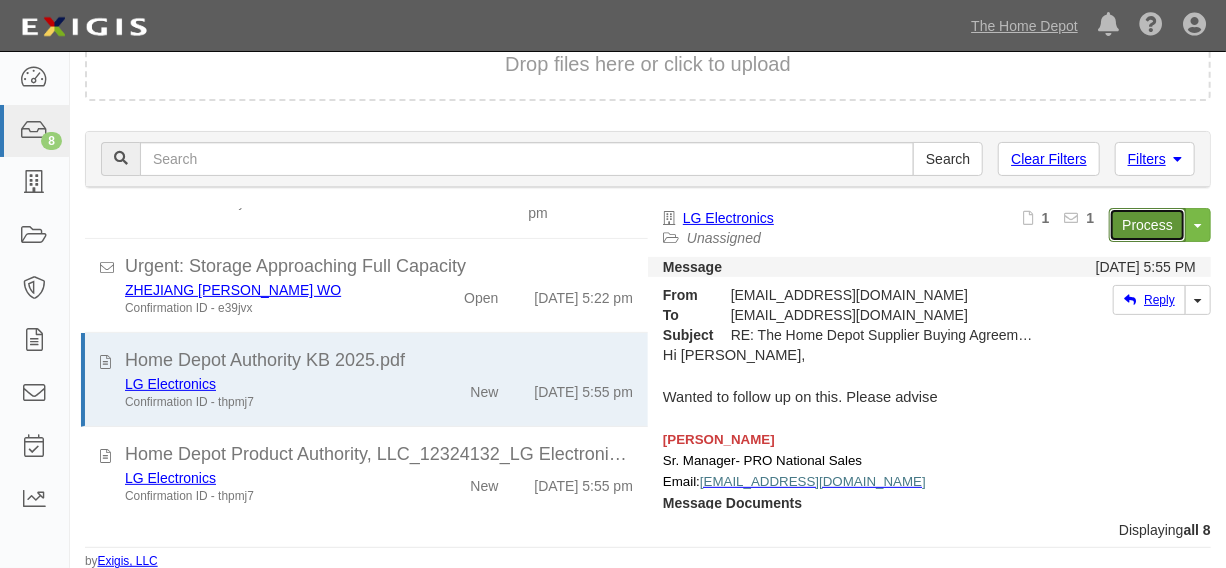 click on "Process" at bounding box center [1147, 225] 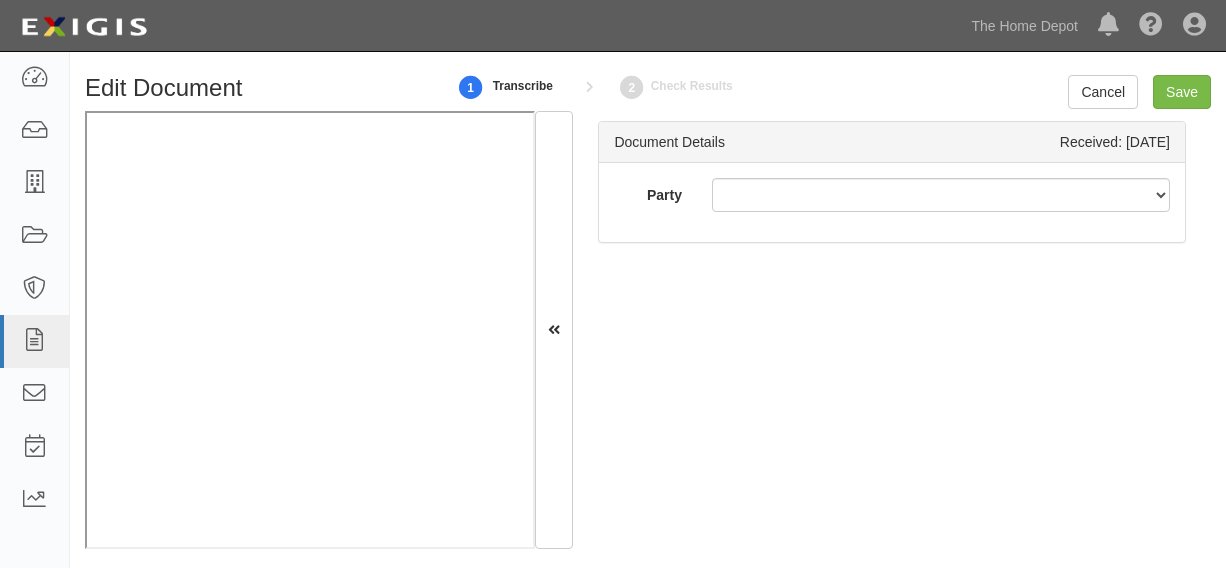 scroll, scrollTop: 0, scrollLeft: 0, axis: both 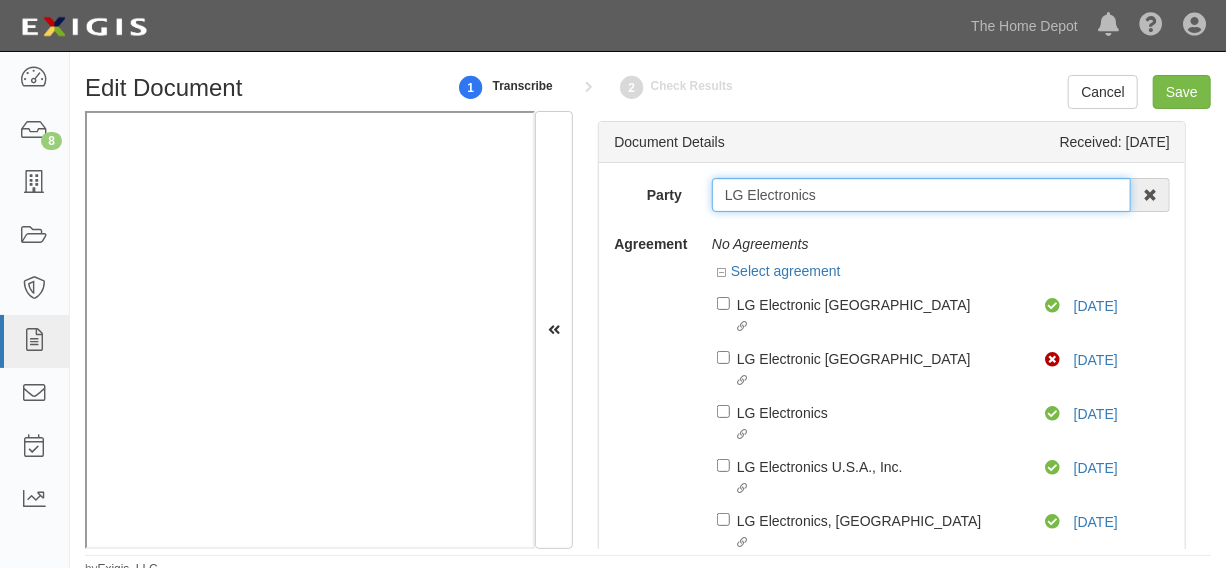 drag, startPoint x: 715, startPoint y: 197, endPoint x: 840, endPoint y: 193, distance: 125.06398 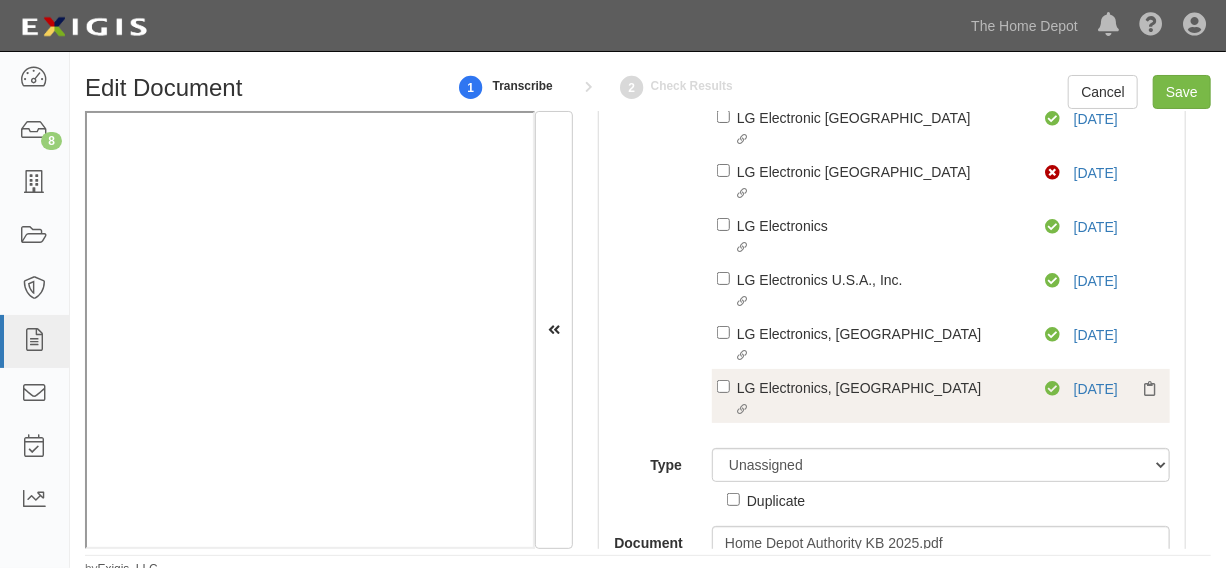 scroll, scrollTop: 308, scrollLeft: 0, axis: vertical 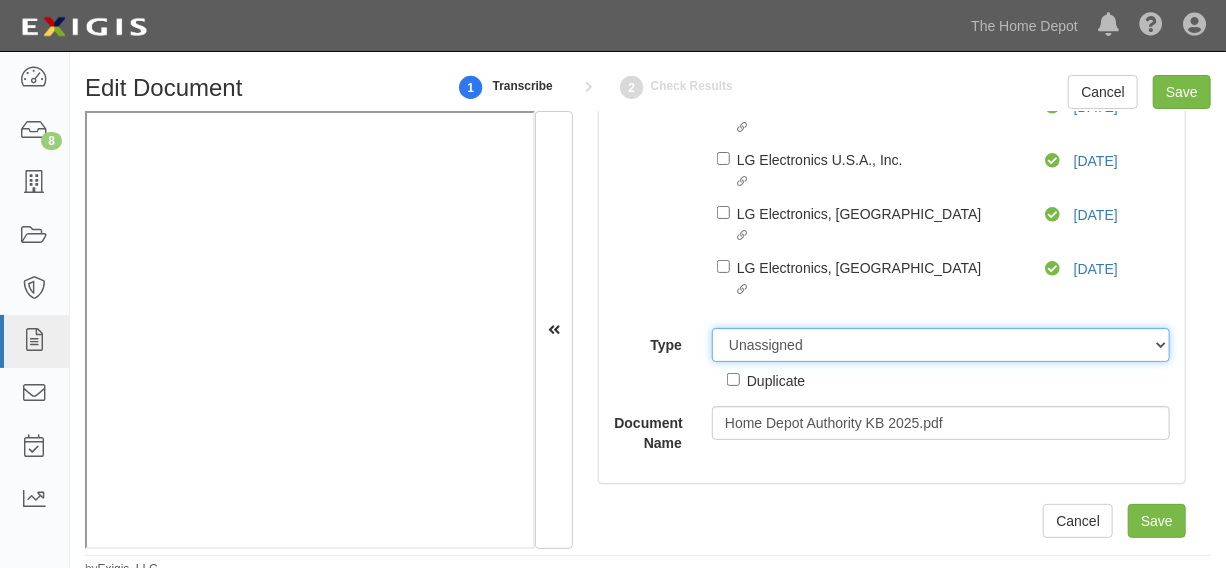 click on "Unassigned
Binder
Cancellation Notice
Certificate
Contract
Endorsement
Insurance Policy
Junk
Other Document
Policy Declarations
Reinstatement Notice
Requirements
Waiver Request" at bounding box center (941, 345) 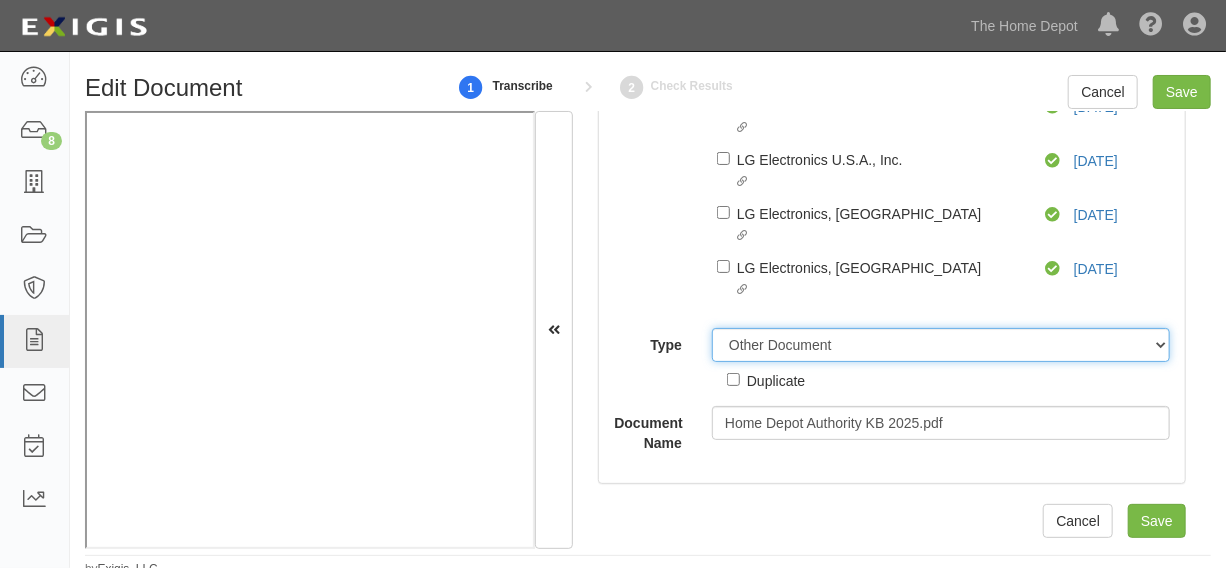 click on "Unassigned
Binder
Cancellation Notice
Certificate
Contract
Endorsement
Insurance Policy
Junk
Other Document
Policy Declarations
Reinstatement Notice
Requirements
Waiver Request" at bounding box center (941, 345) 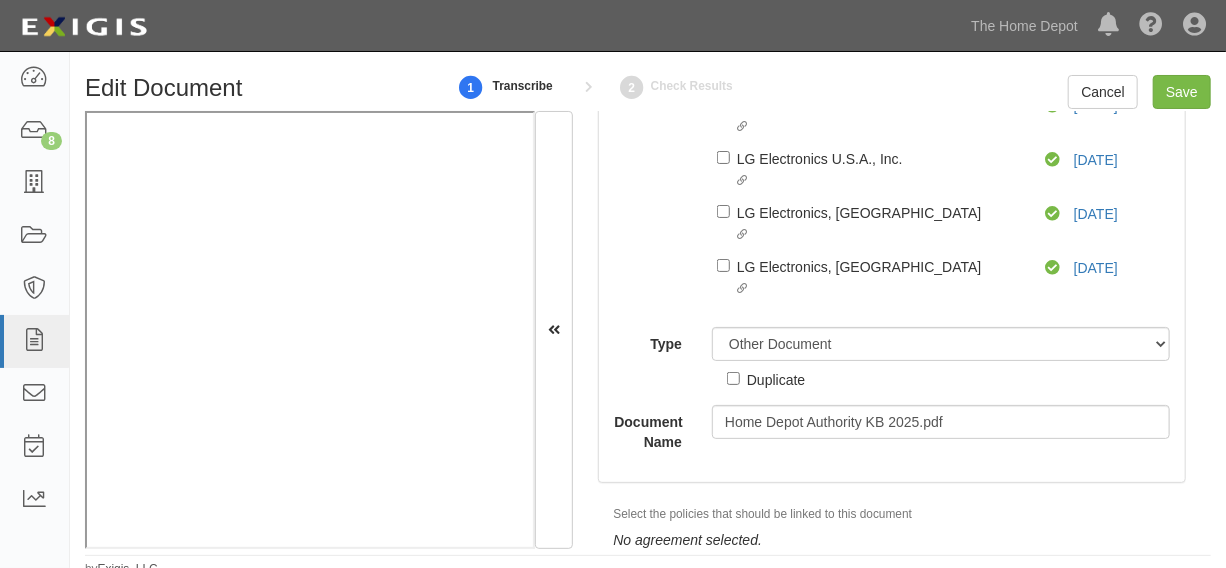 click on "Duplicate" at bounding box center (776, 379) 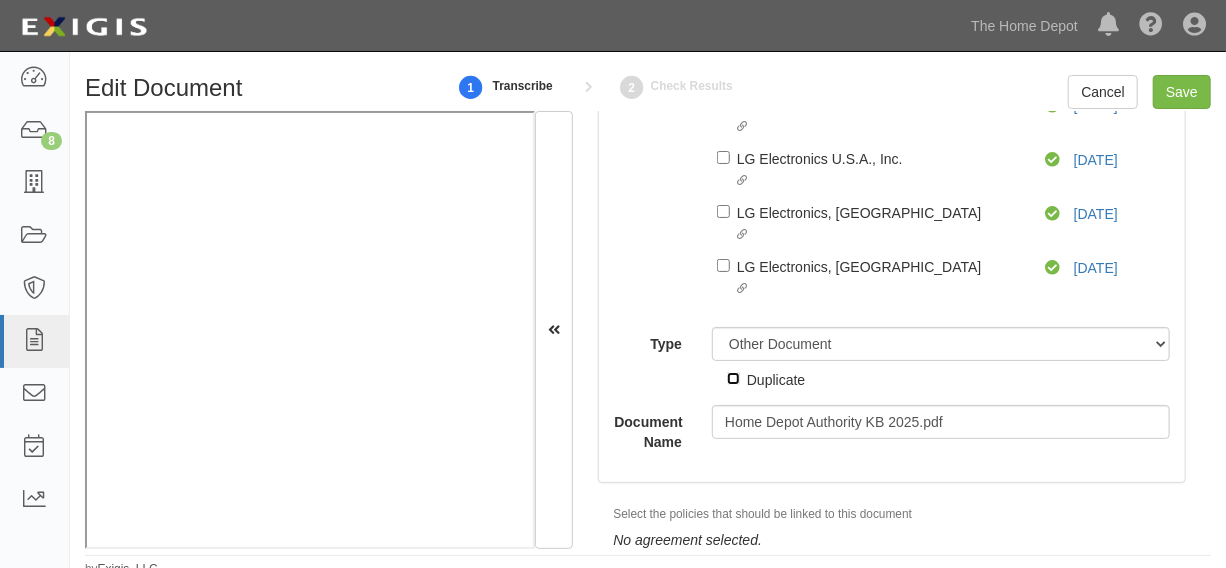 click on "Duplicate" at bounding box center (733, 378) 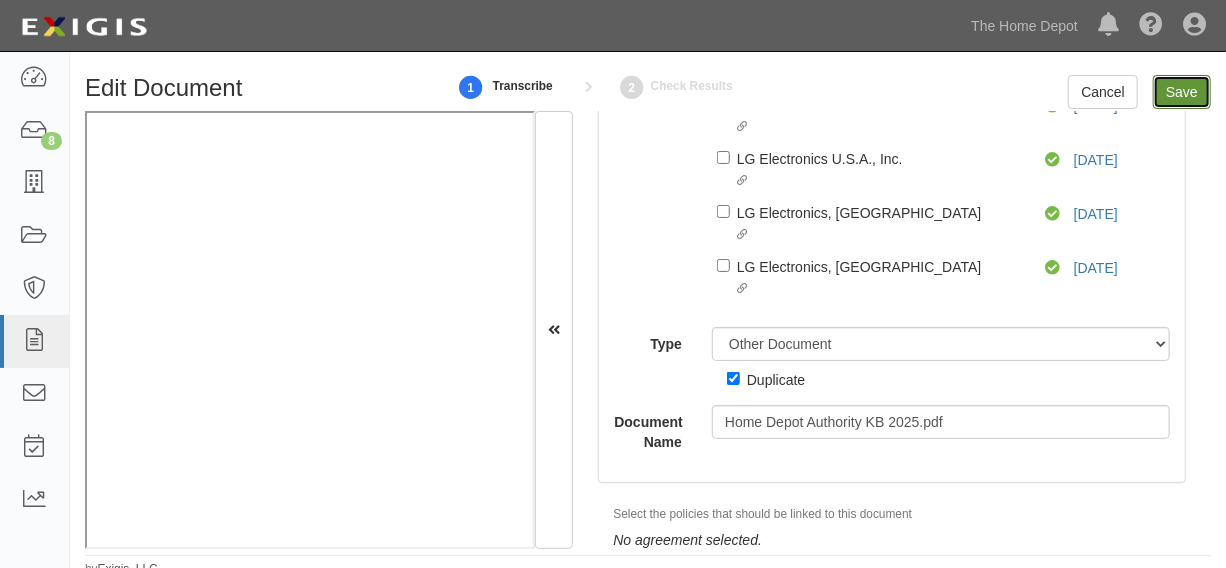 click on "Save" at bounding box center [1182, 92] 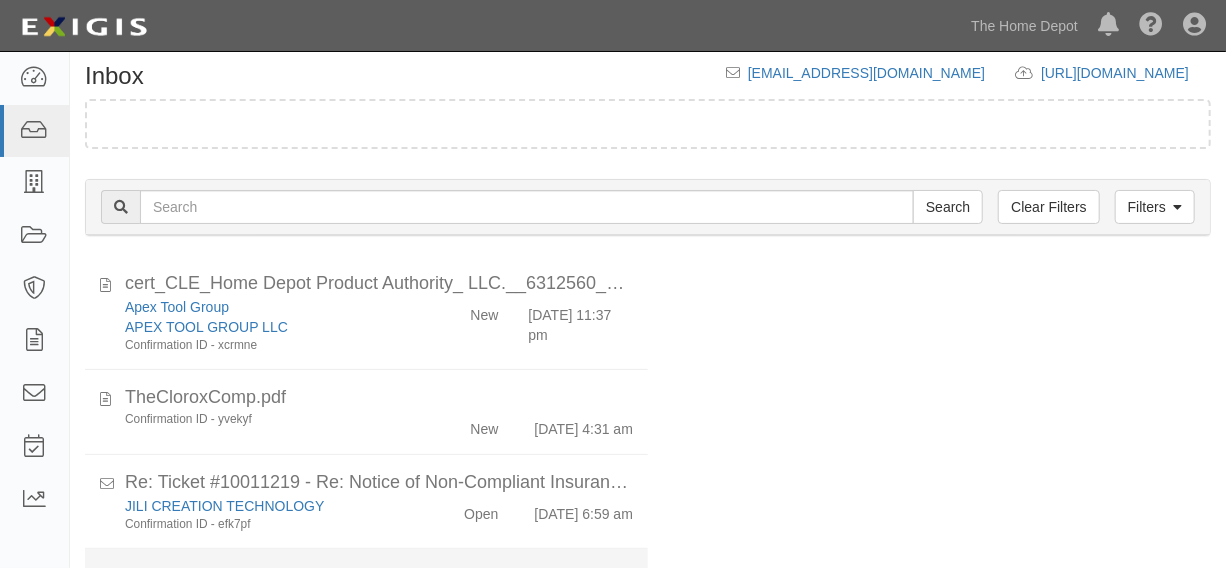 scroll, scrollTop: 12, scrollLeft: 0, axis: vertical 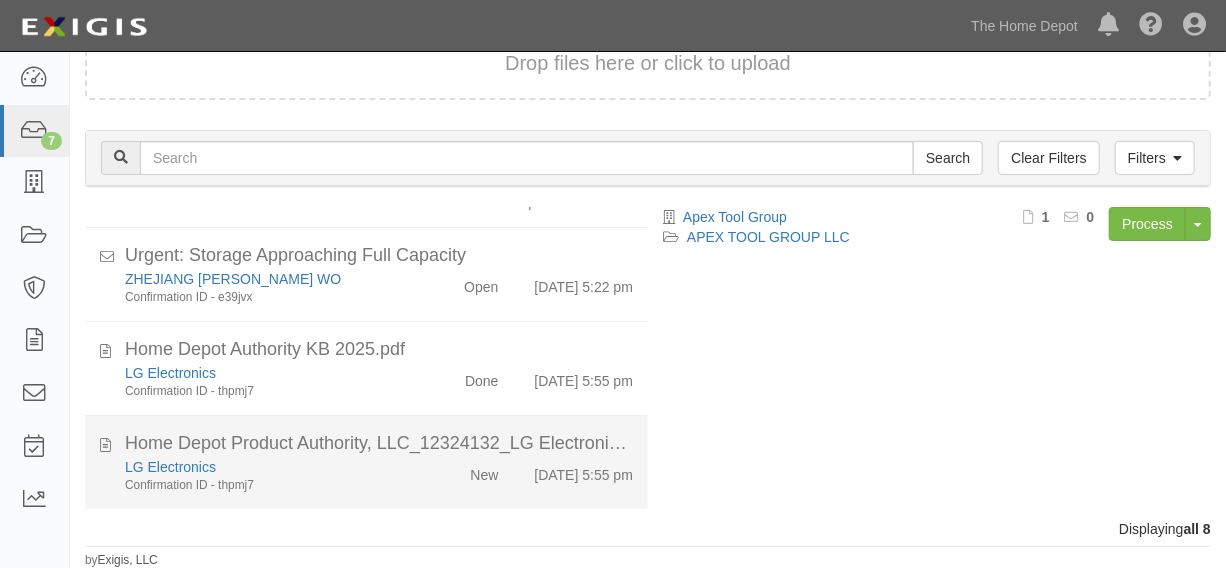 click on "LG Electronics" 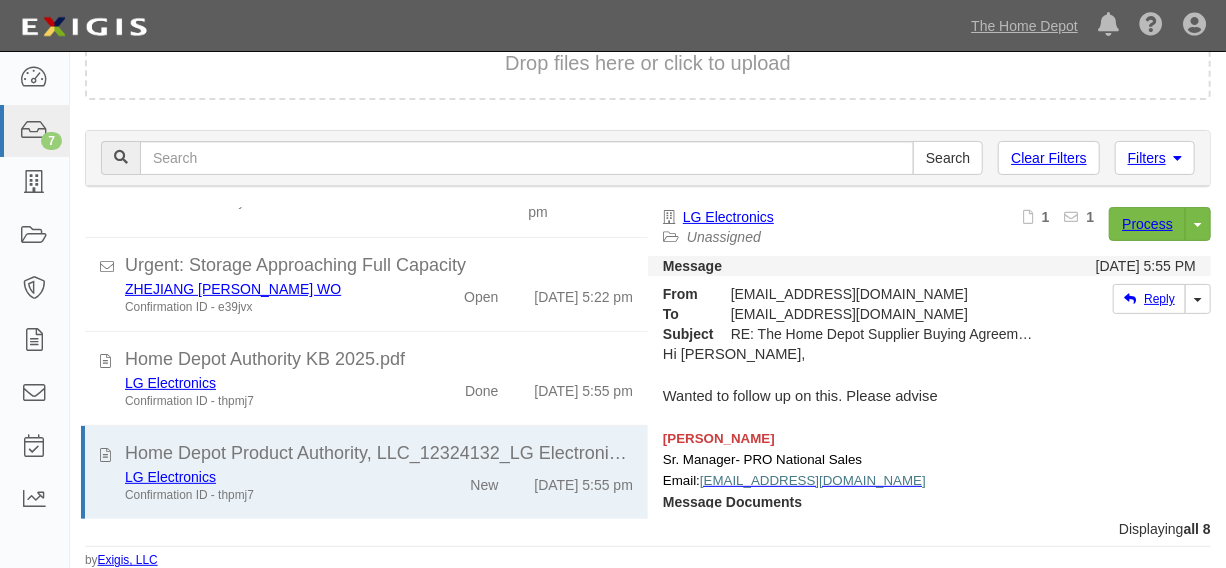 scroll, scrollTop: 83, scrollLeft: 0, axis: vertical 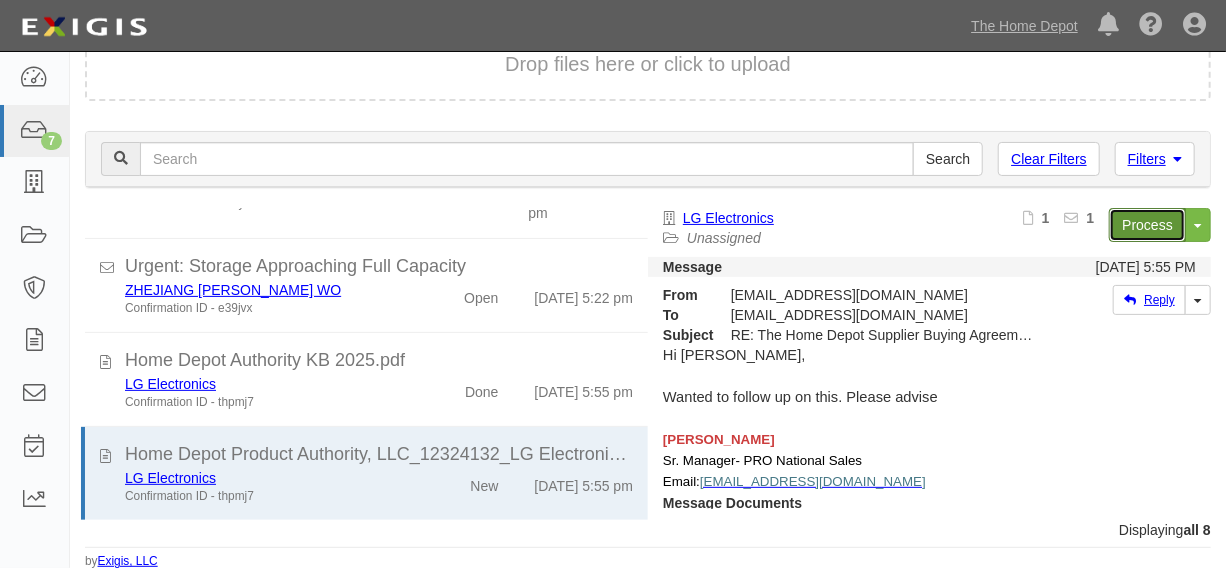 click on "Process" at bounding box center (1147, 225) 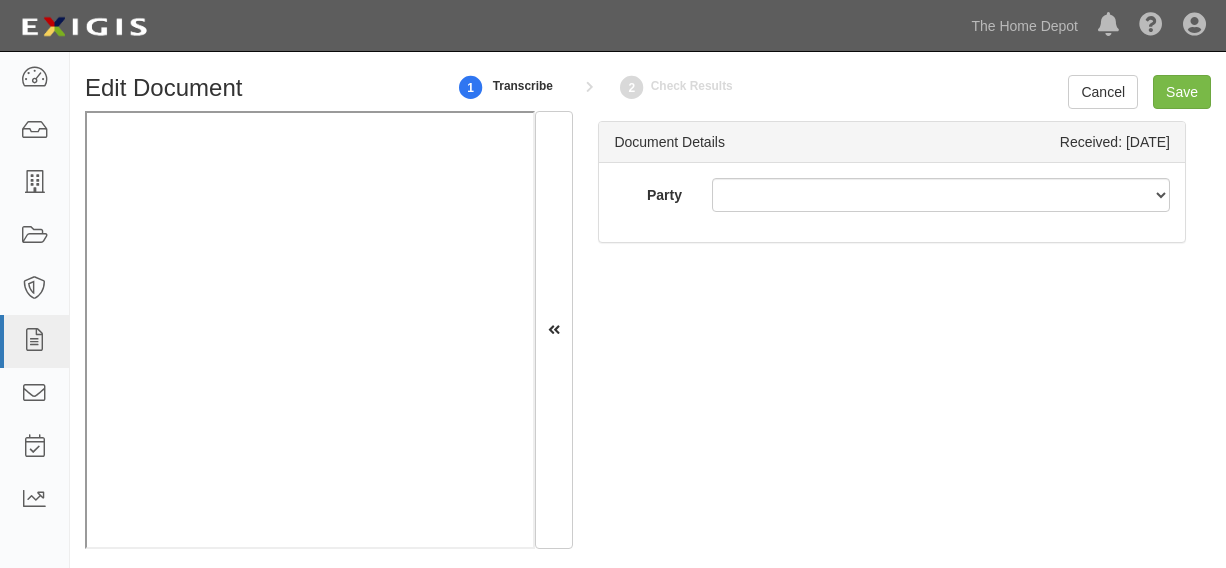 scroll, scrollTop: 0, scrollLeft: 0, axis: both 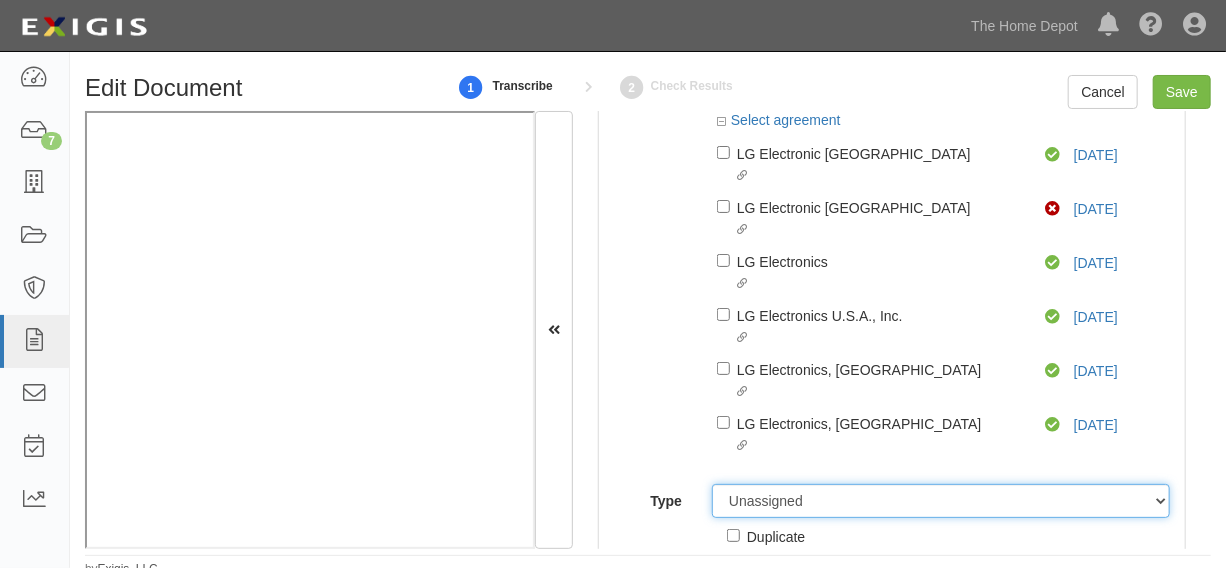 click on "Unassigned
Binder
Cancellation Notice
Certificate
Contract
Endorsement
Insurance Policy
Junk
Other Document
Policy Declarations
Reinstatement Notice
Requirements
Waiver Request" at bounding box center [941, 501] 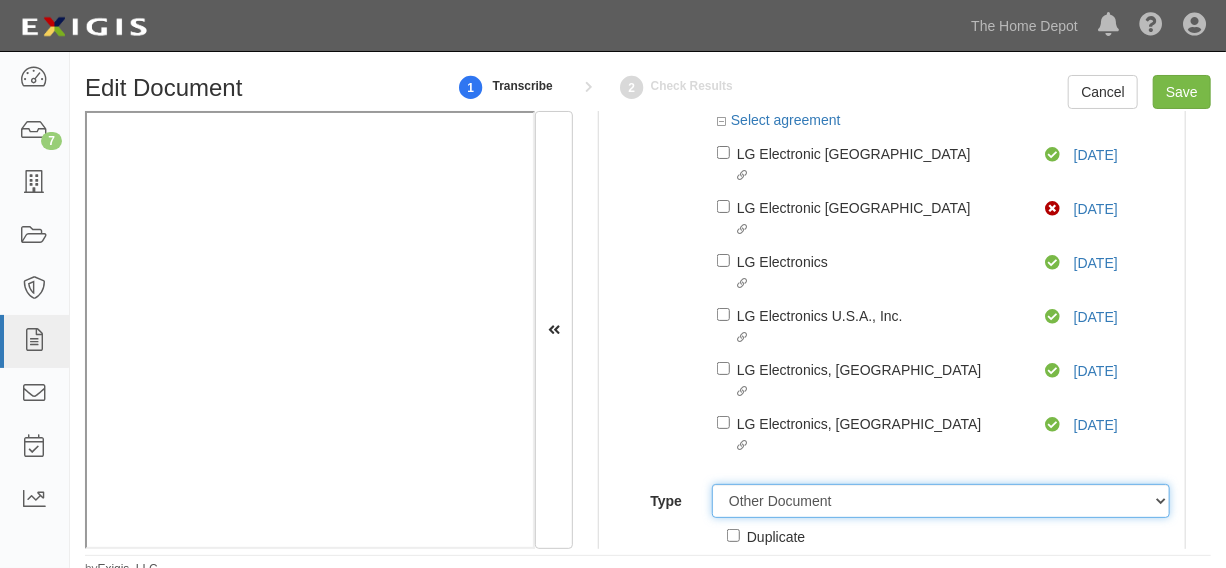 click on "Unassigned
Binder
Cancellation Notice
Certificate
Contract
Endorsement
Insurance Policy
Junk
Other Document
Policy Declarations
Reinstatement Notice
Requirements
Waiver Request" at bounding box center (941, 501) 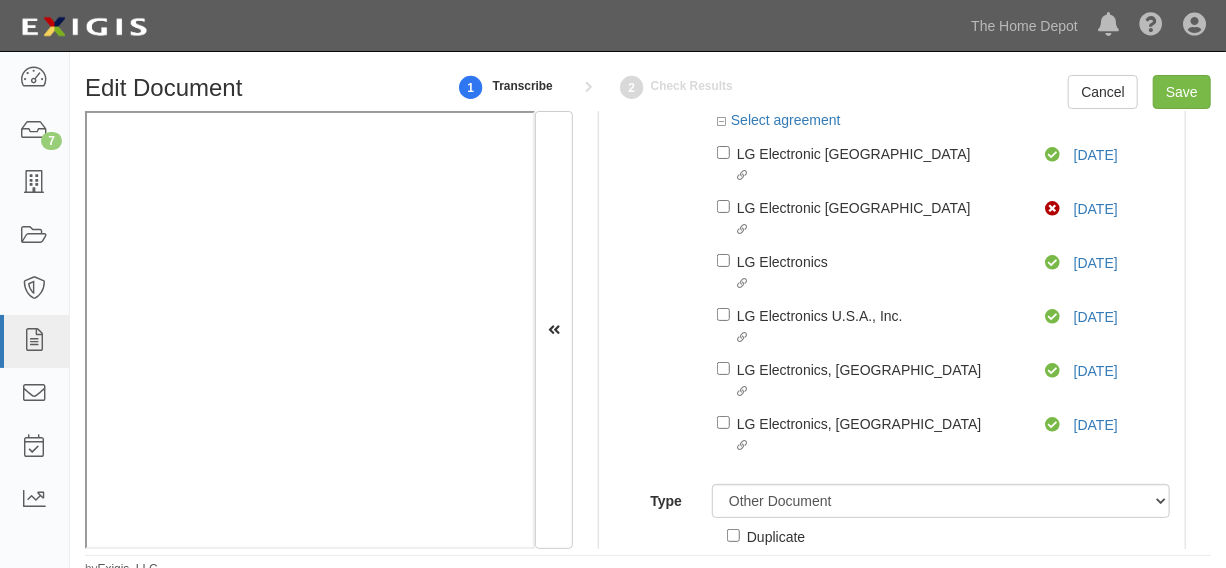 click on "Duplicate" at bounding box center (776, 536) 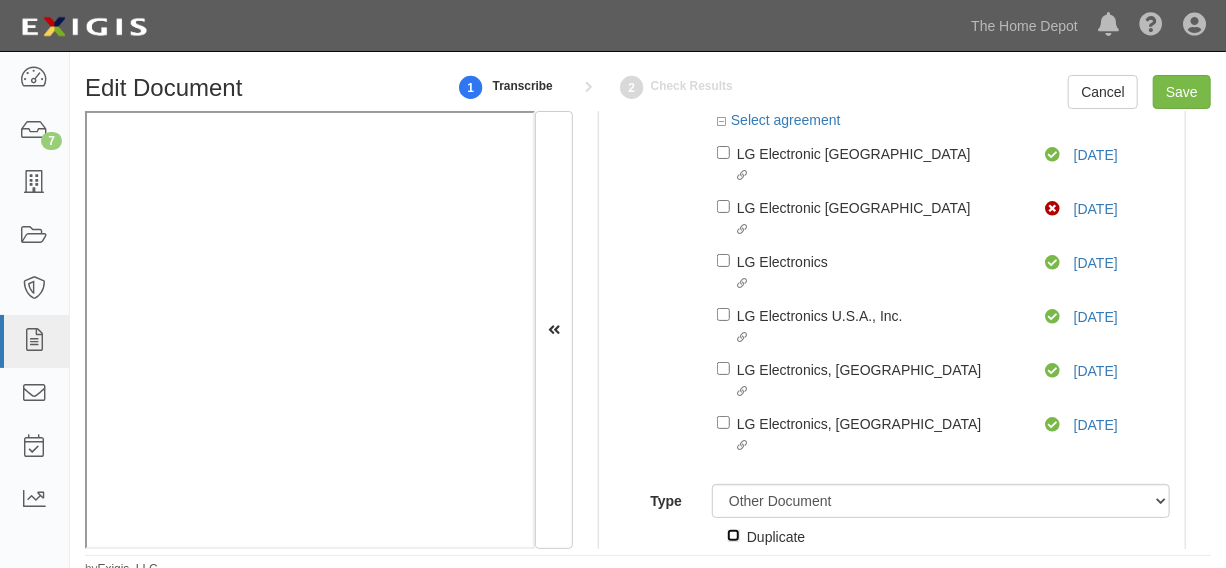 click on "Duplicate" at bounding box center [733, 535] 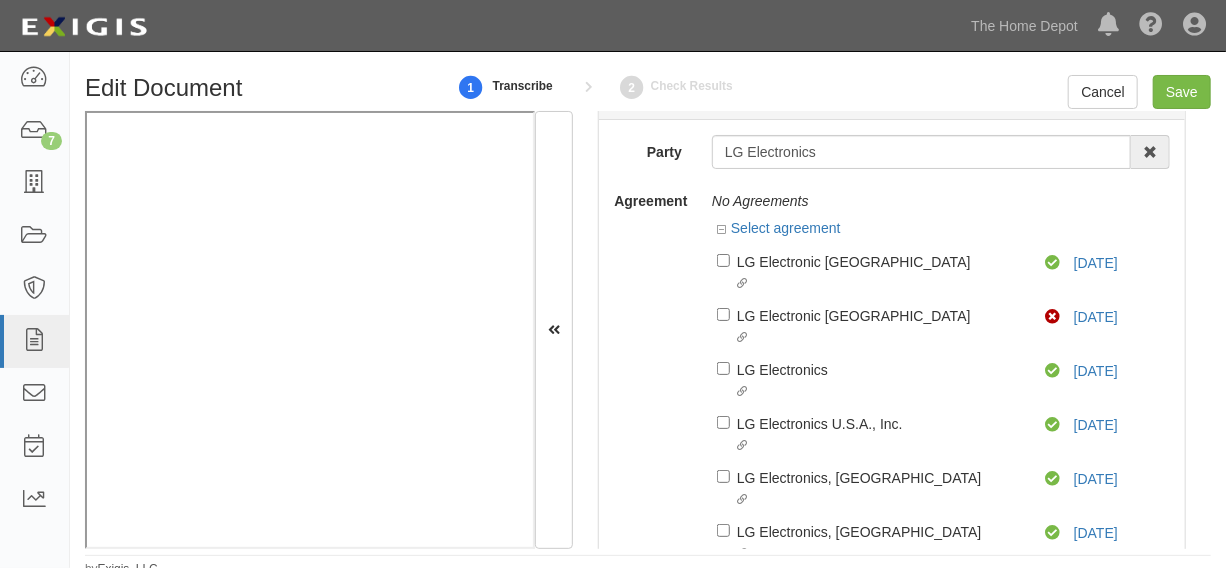 scroll, scrollTop: 0, scrollLeft: 0, axis: both 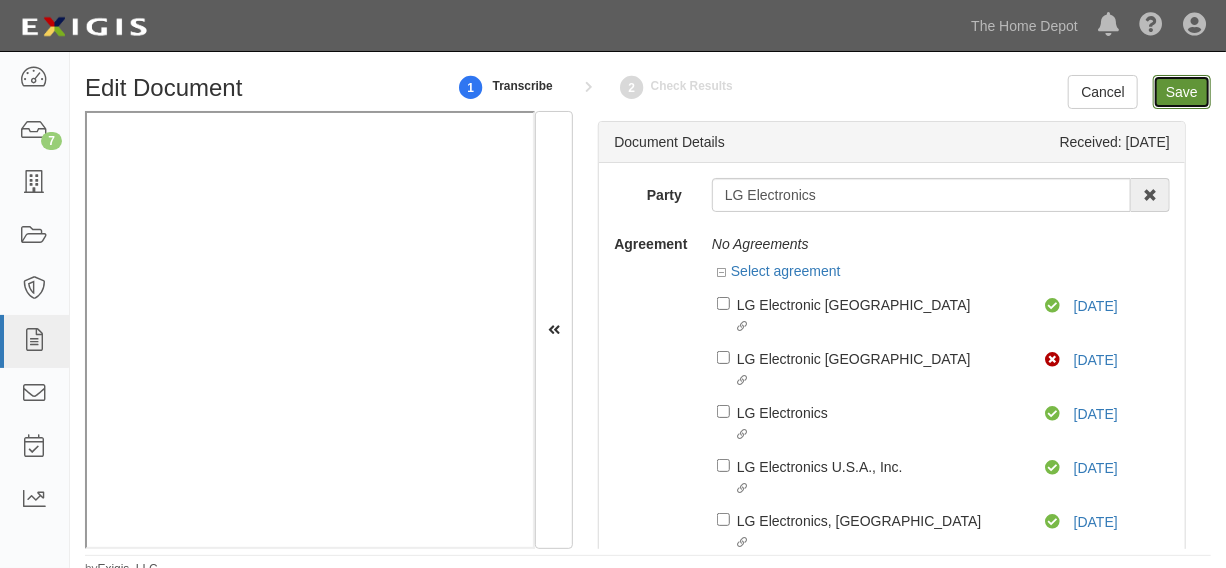 click on "Save" at bounding box center (1182, 92) 